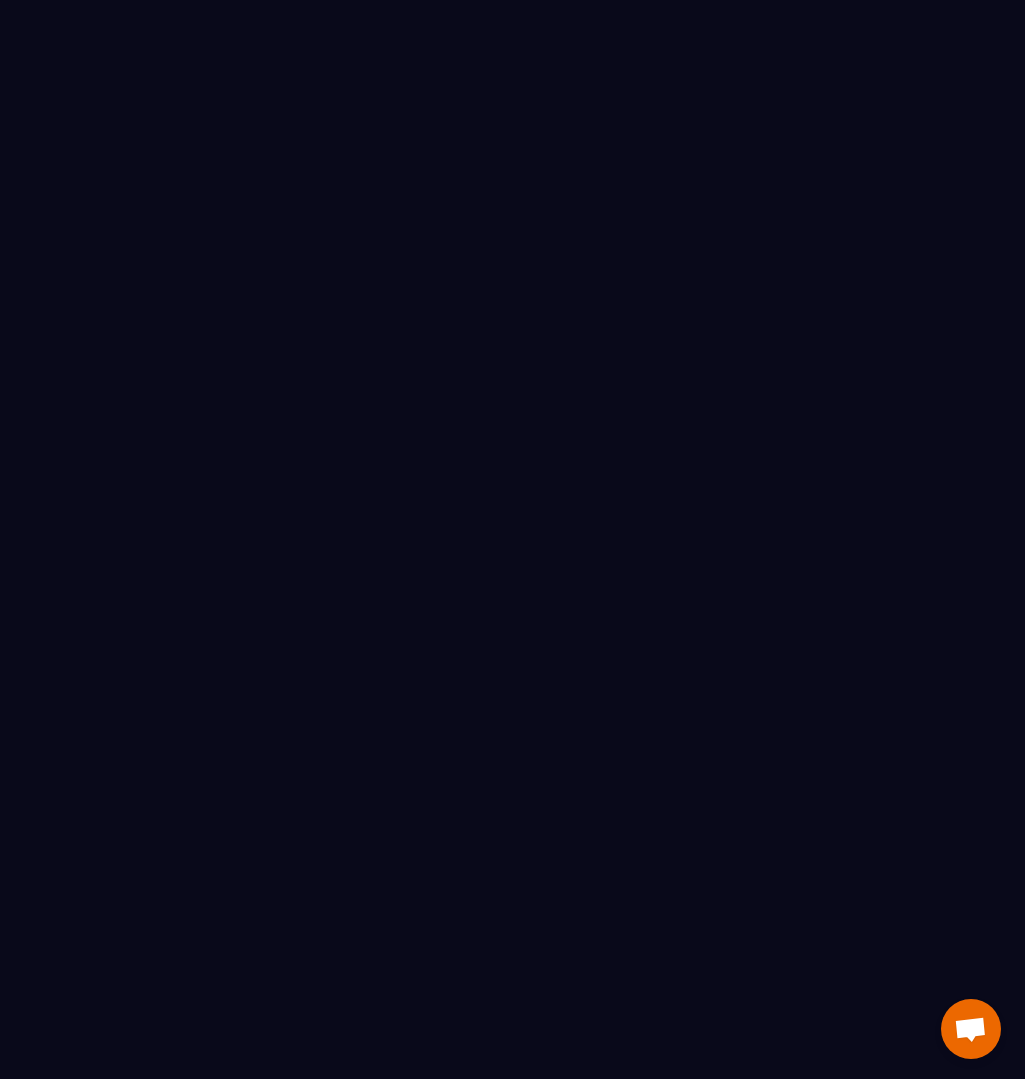 scroll, scrollTop: 0, scrollLeft: 0, axis: both 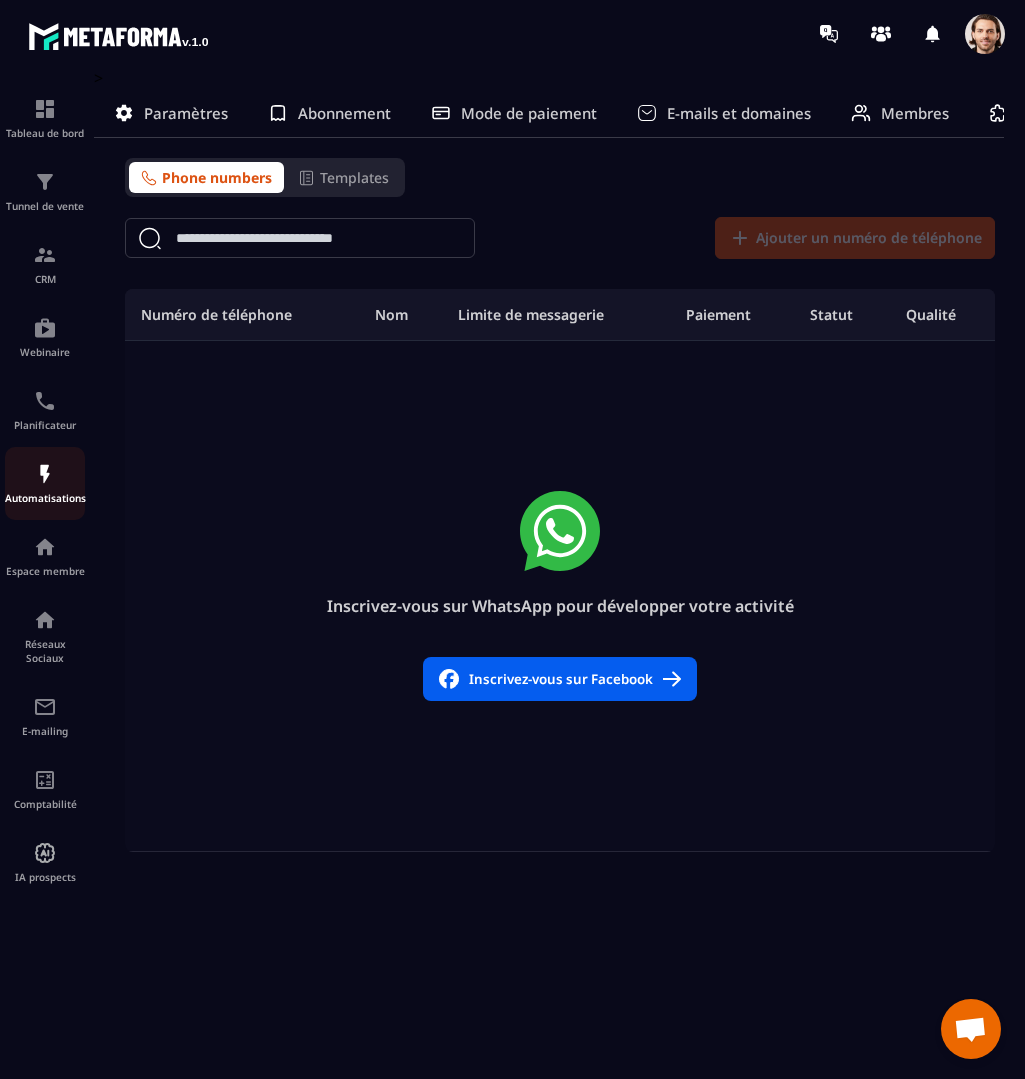 click at bounding box center [45, 474] 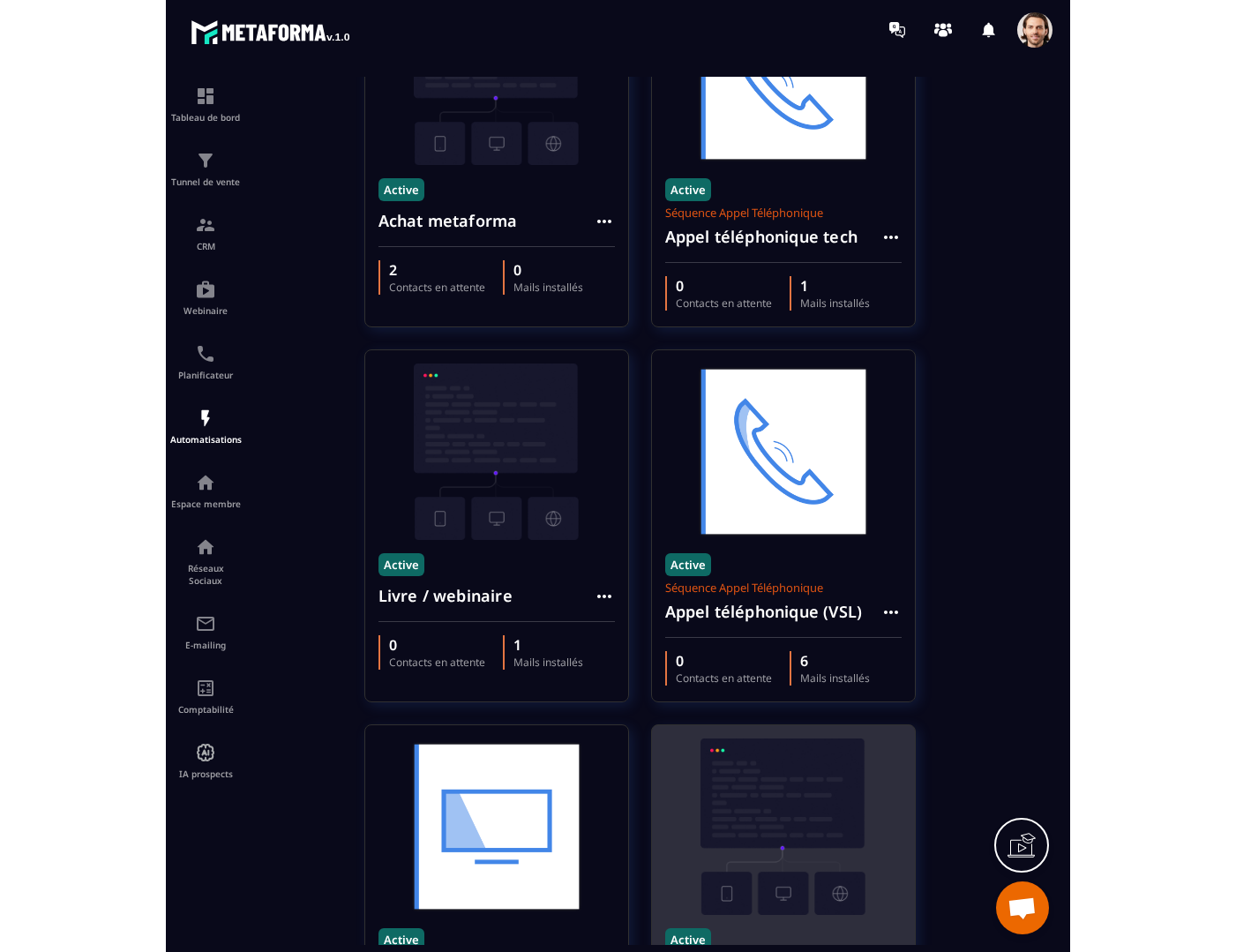 scroll, scrollTop: 745, scrollLeft: 0, axis: vertical 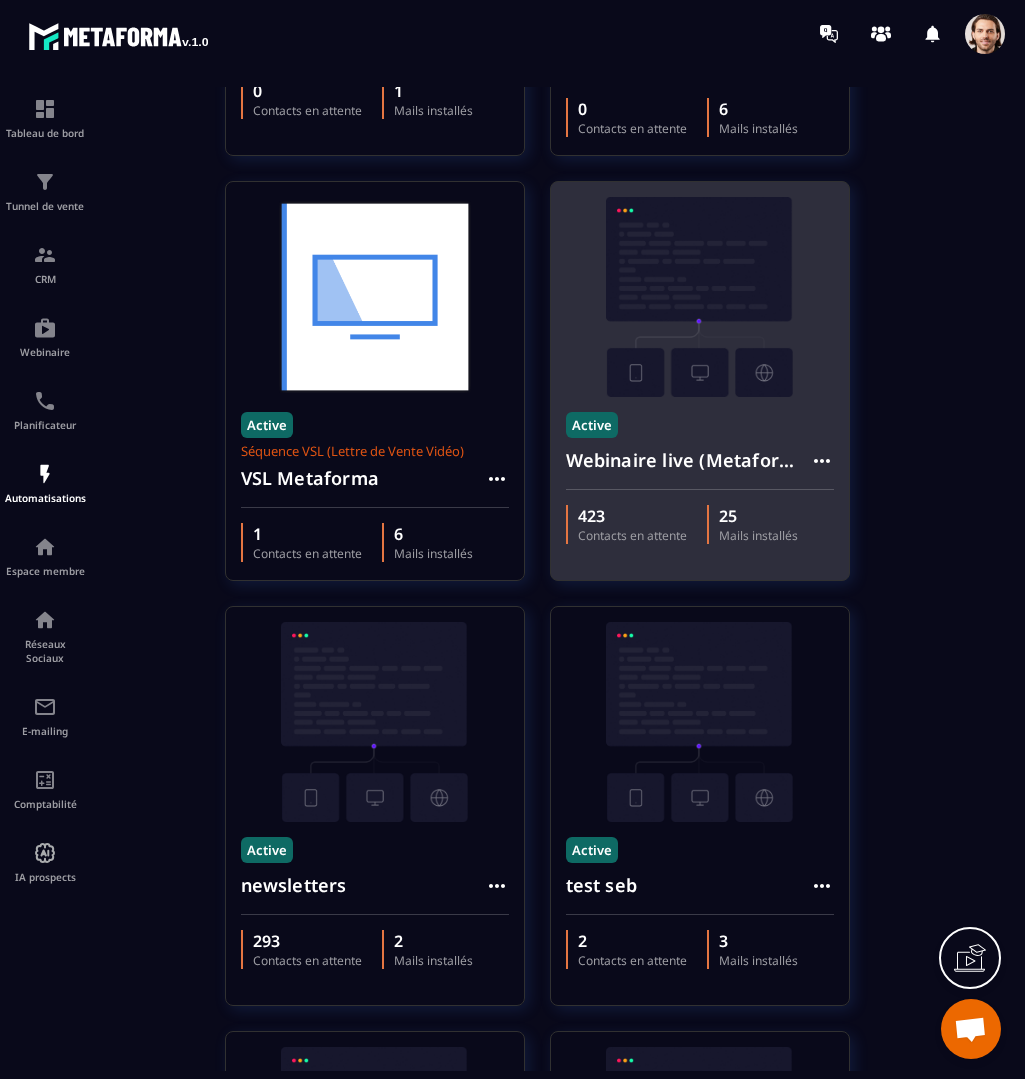 click on "Webinaire live (Metaforma)" at bounding box center [688, 460] 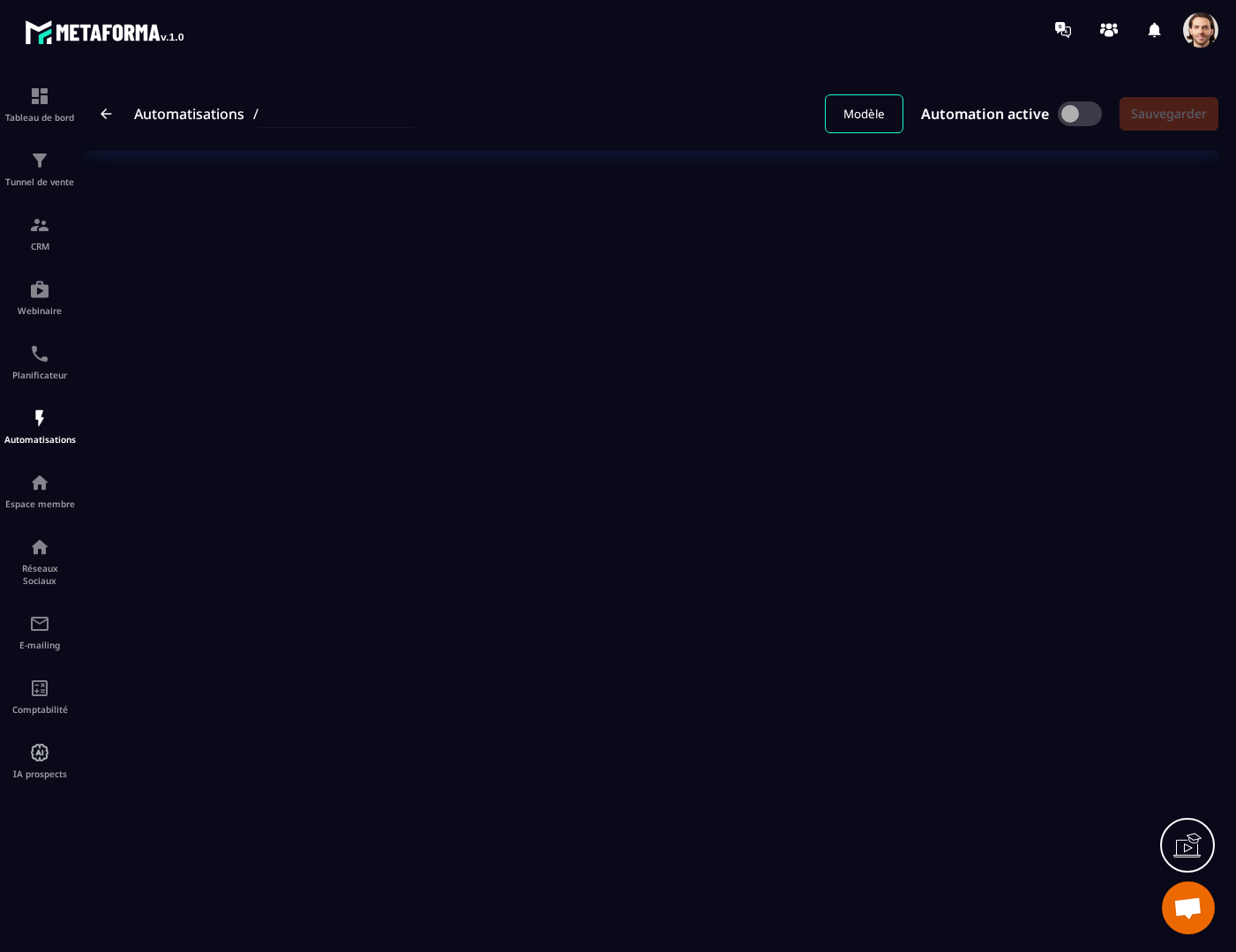 type on "**********" 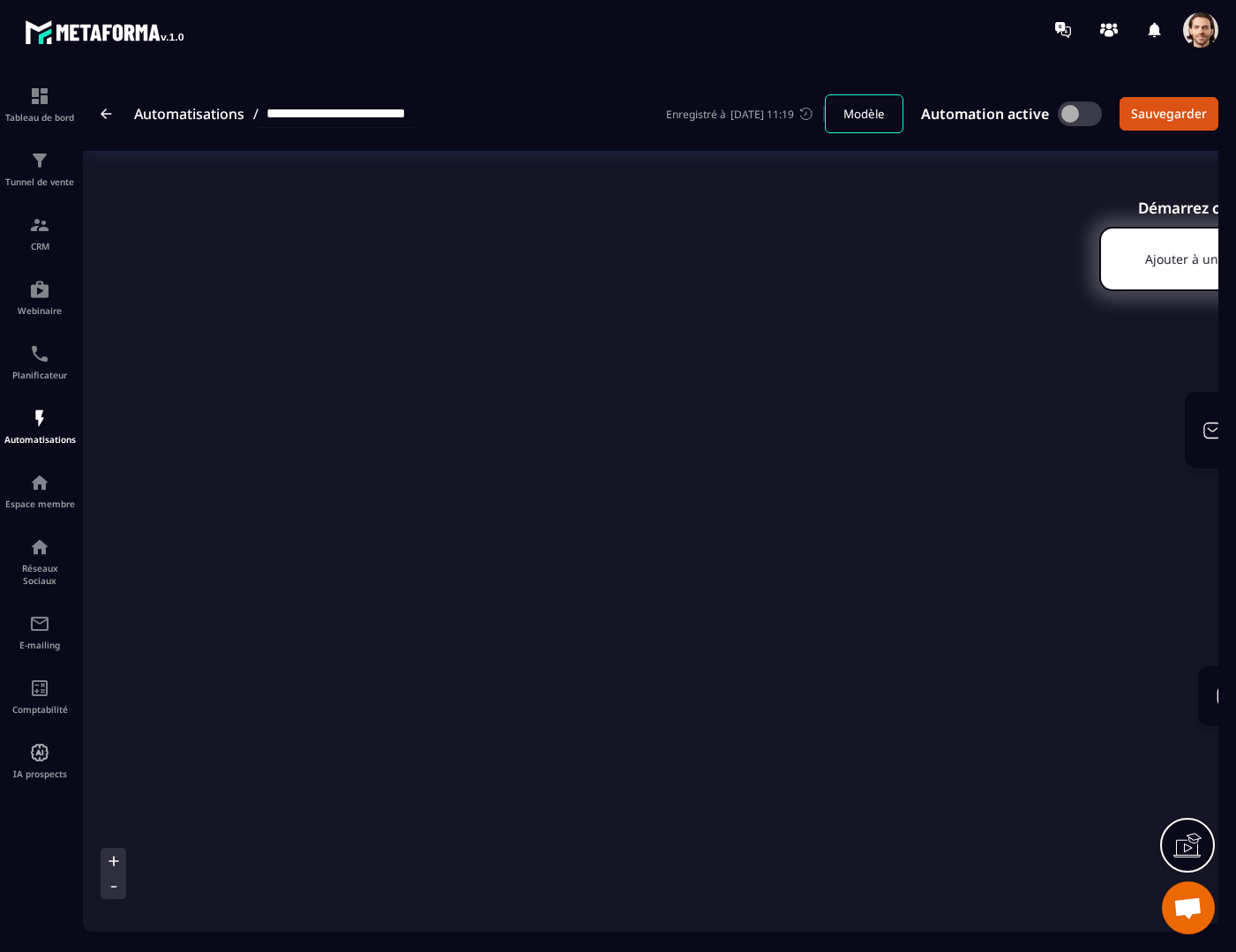 scroll, scrollTop: 345, scrollLeft: 0, axis: vertical 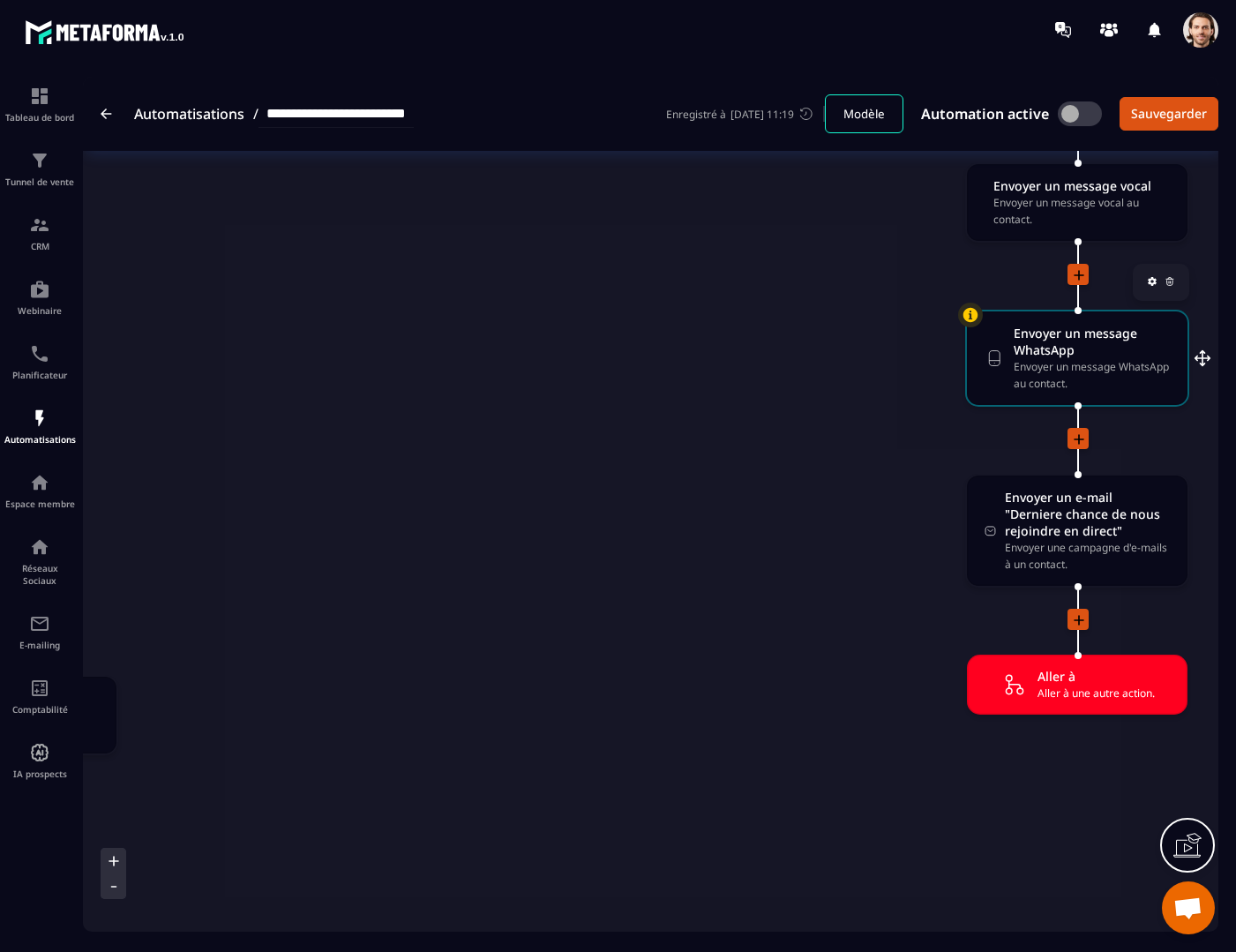click on "Envoyer un message WhatsApp" at bounding box center [1092, 341] 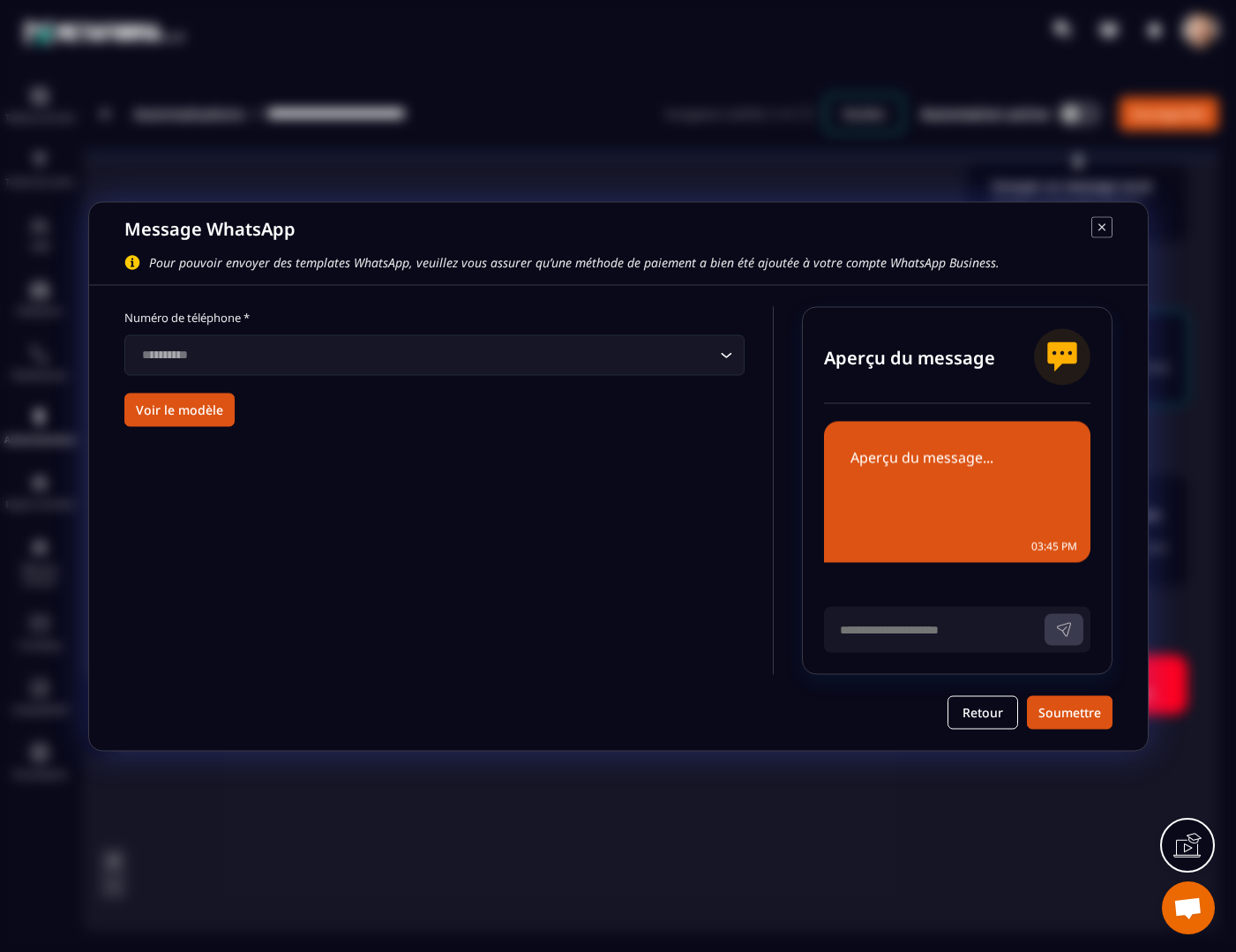 click 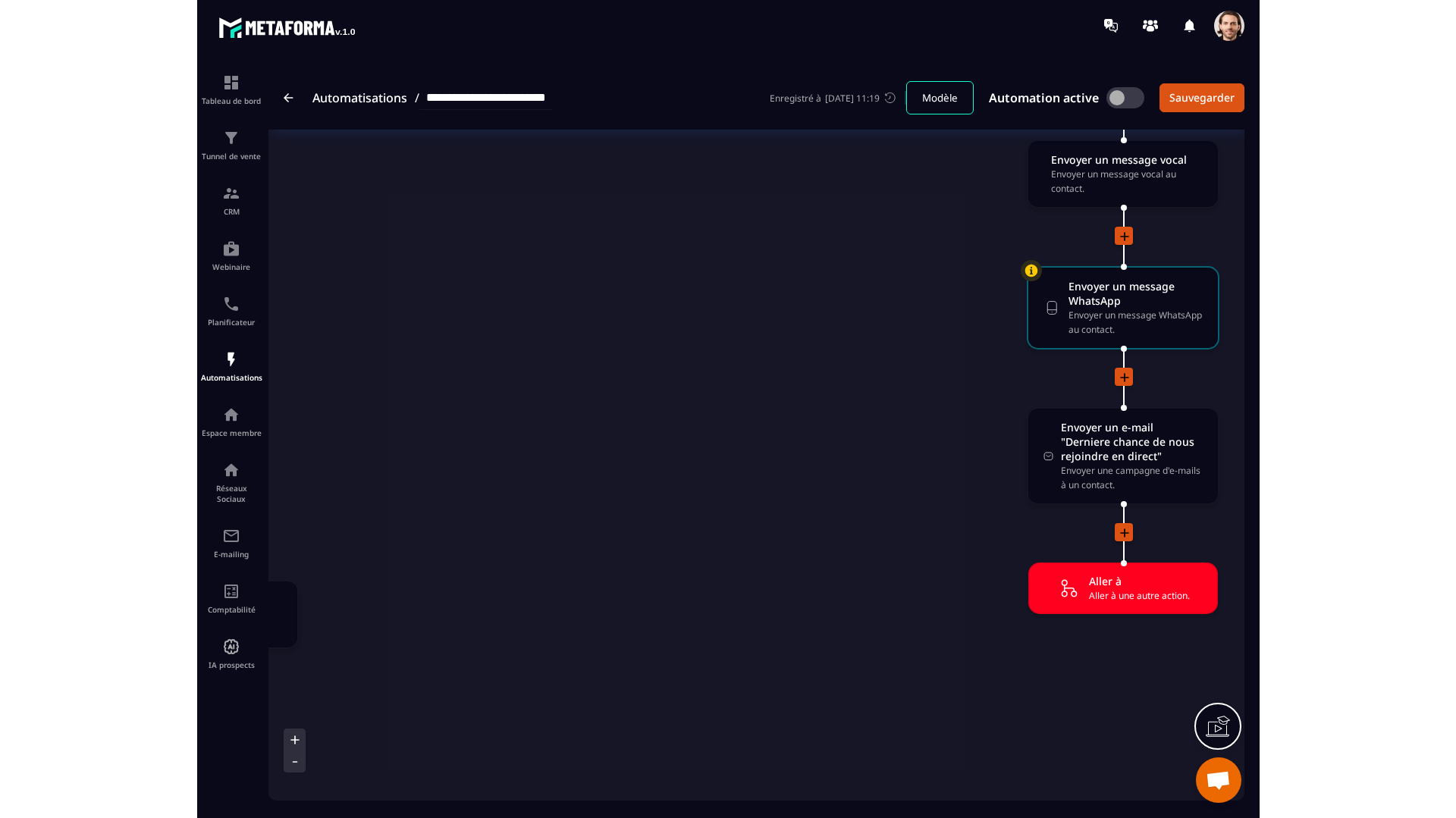 scroll, scrollTop: 0, scrollLeft: 866, axis: horizontal 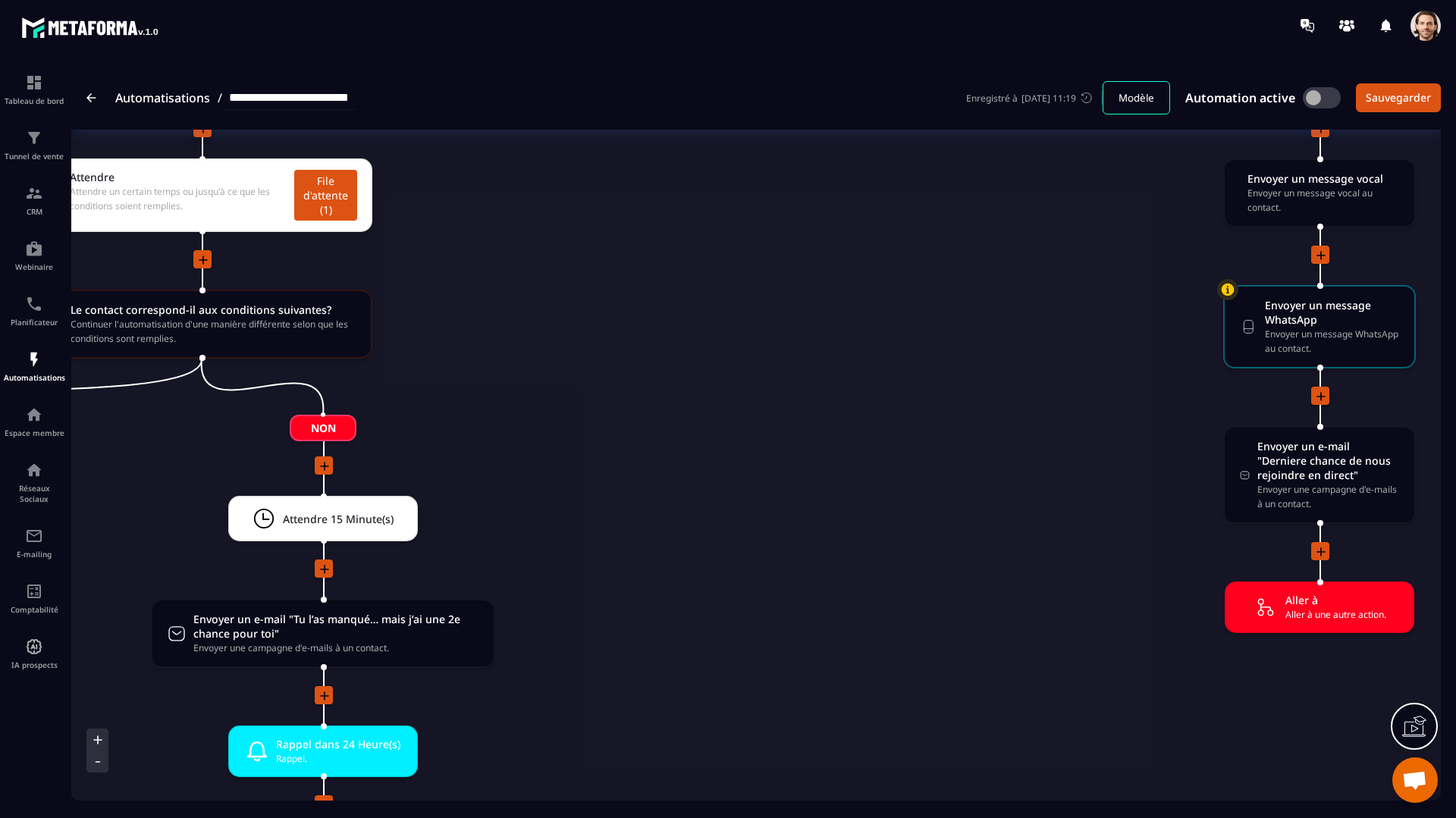 click on "Le contact correspond-il aux conditions suivantes? Continuer l'automatisation d'une manière différente selon que les conditions sont remplies. drag-arrow Oui Ajouter un tag Ajouter un tag à un contact. drag-arrow Supprimer un tag Supprimer un tag d'un contact. drag-arrow Supprimer un tag Supprimer un tag d'un contact. drag-arrow Envoyer un e-mail "Votre avis sur le webinaire compte !" Envoyer une campagne d'e-mails à un contact. drag-arrow Attendre 1 Heure(s) drag-arrow Envoyer un e-mail "Votre ticket pour révolutionner votre business en ligne" Envoyer une campagne d'e-mails à un contact. drag-arrow Attendre 18 Heure(s) drag-arrow Envoyer un e-mail "Il n’y aura pas de seconde chance" Envoyer une campagne d'e-mails à un contact. drag-arrow Attendre 1 Jour(s) drag-arrow Envoyer un e-mail "Vous avez le choix" Envoyer une campagne d'e-mails à un contact. drag-arrow Attendre 1 Jour(s) File d'attente (8)  drag-arrow Envoyer un e-mail "Je réponds à toutes vos questions sur Metaforma" drag-arrow Non" 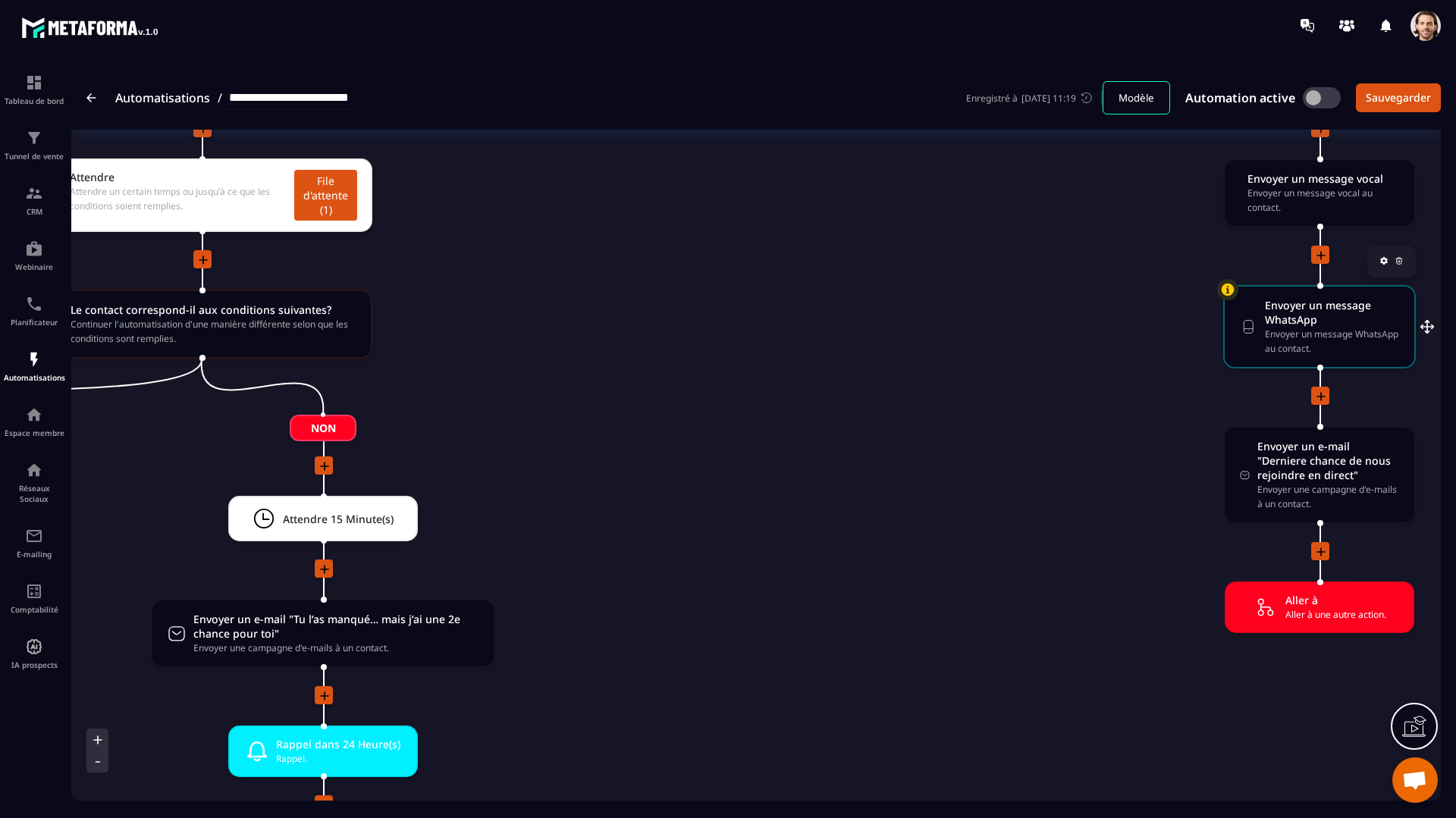 click 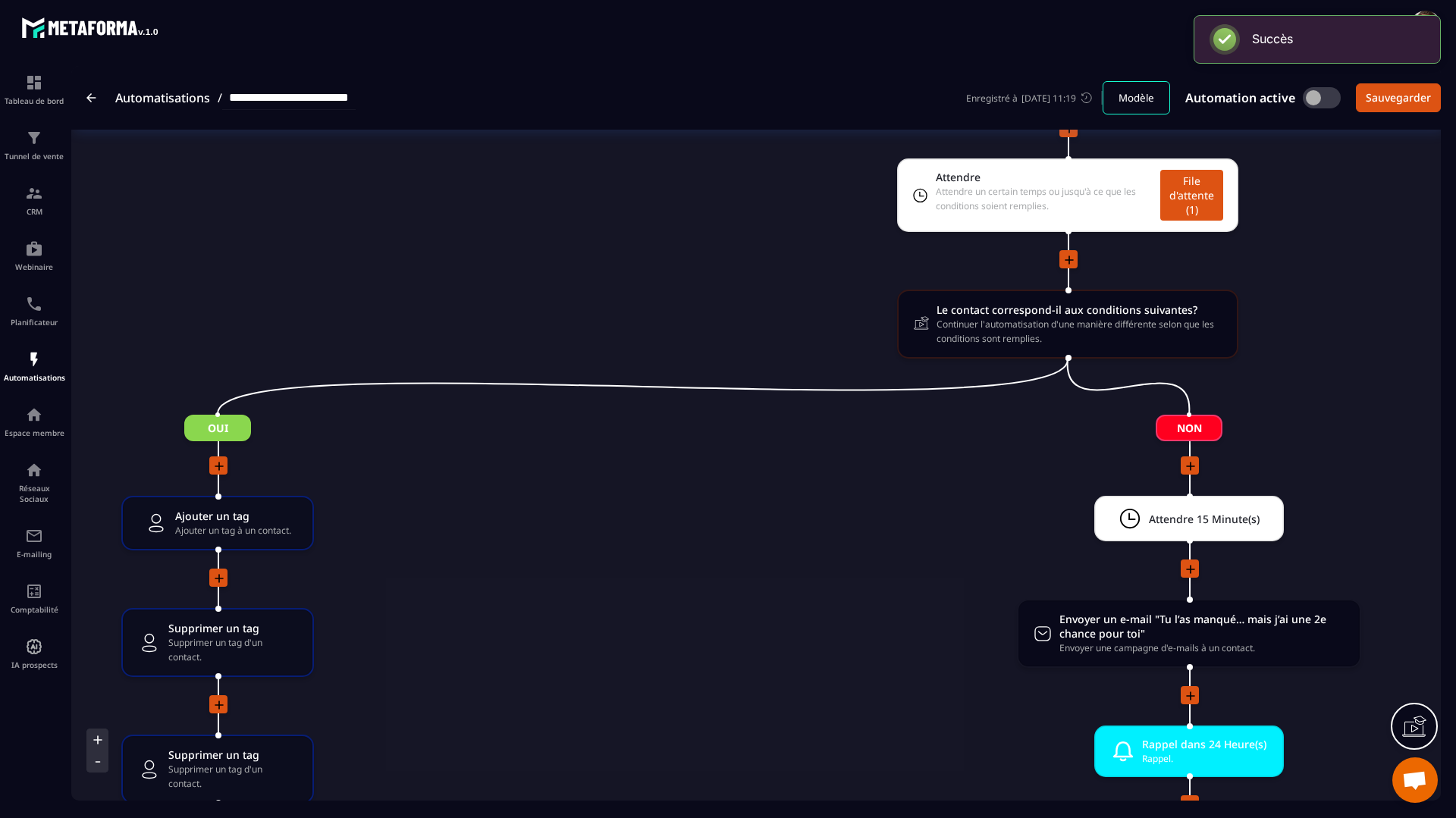 scroll, scrollTop: 2220, scrollLeft: 0, axis: vertical 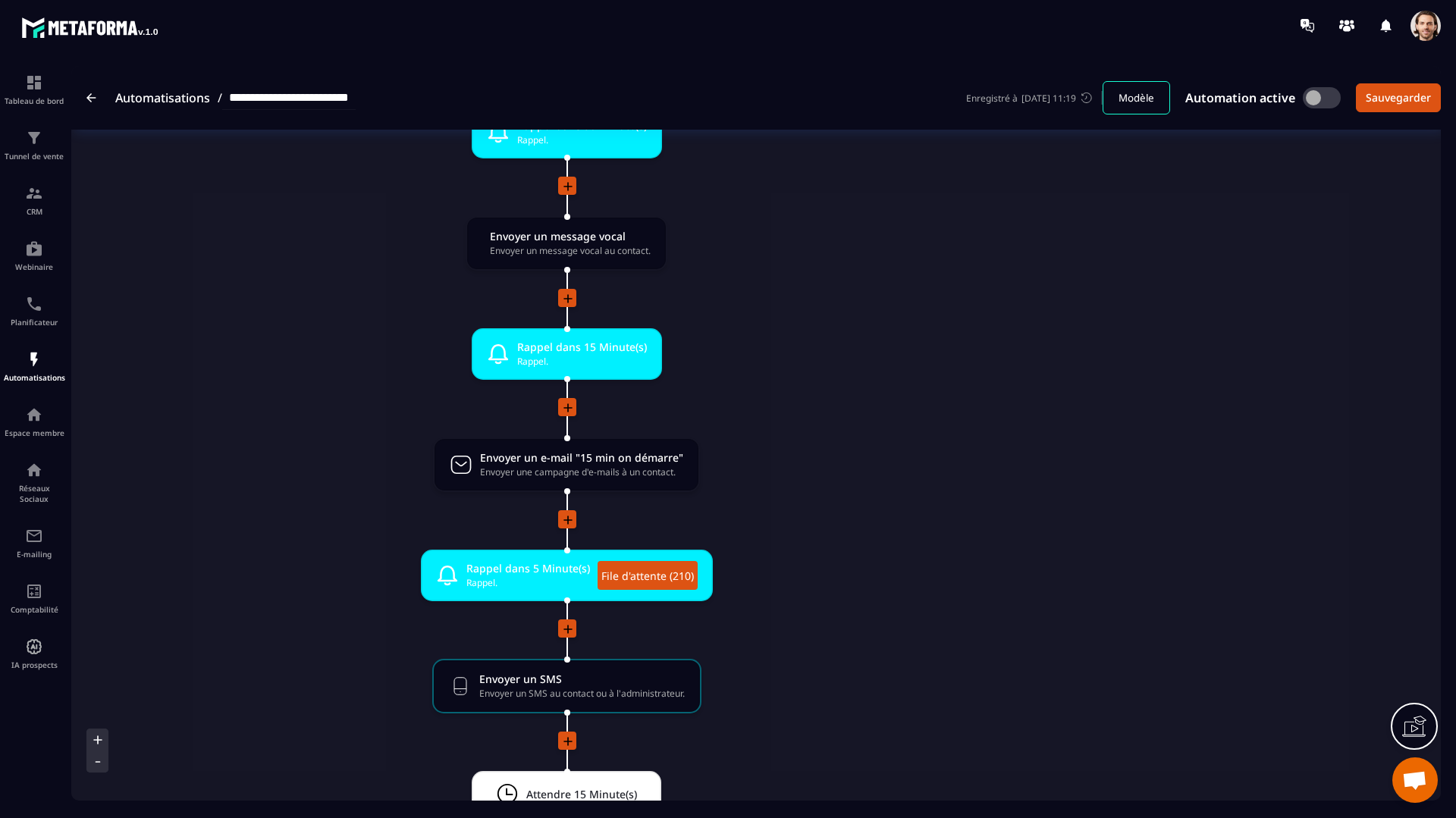 click at bounding box center (1426, 26) 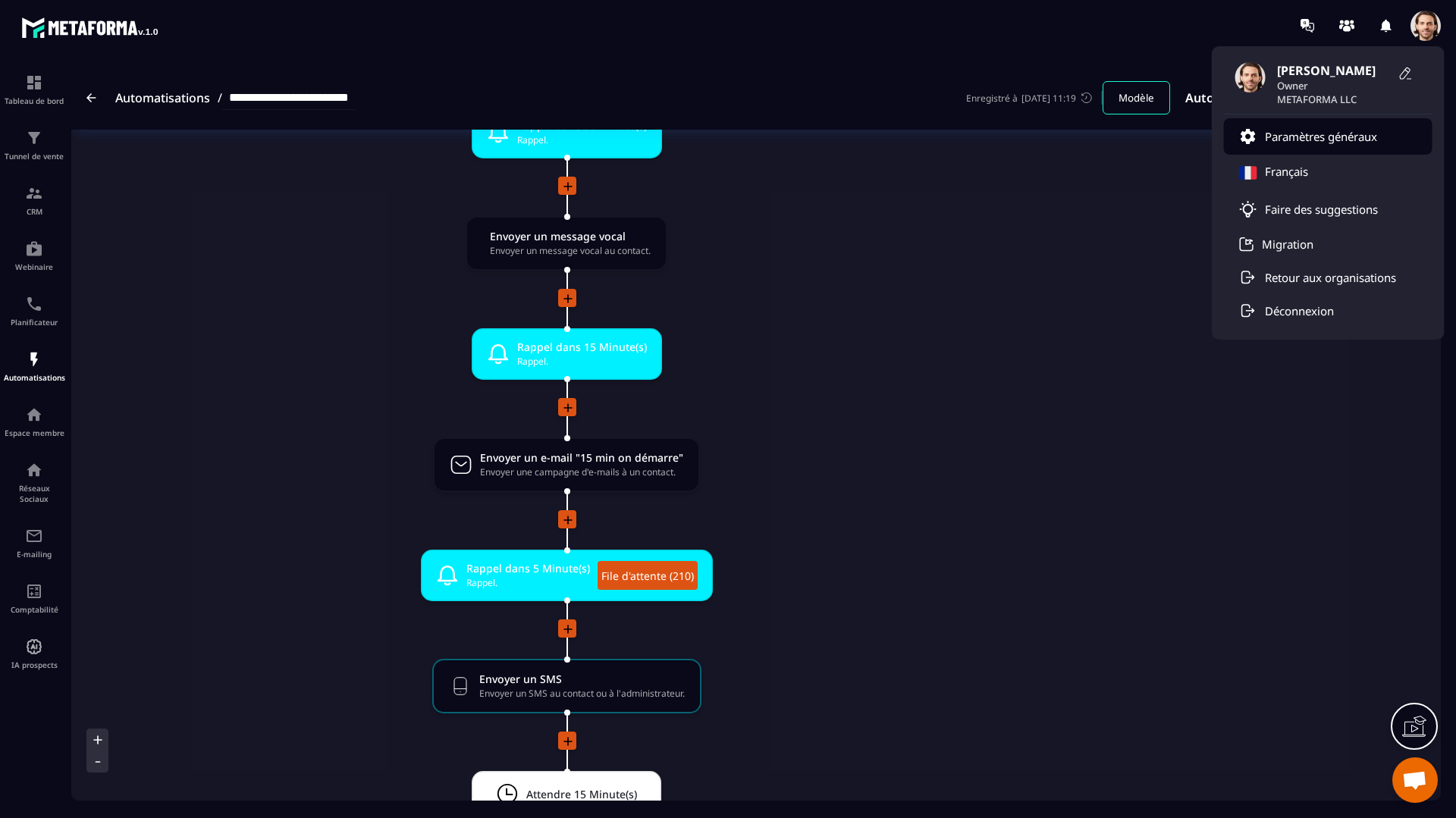 click on "Paramètres généraux" at bounding box center [1321, 136] 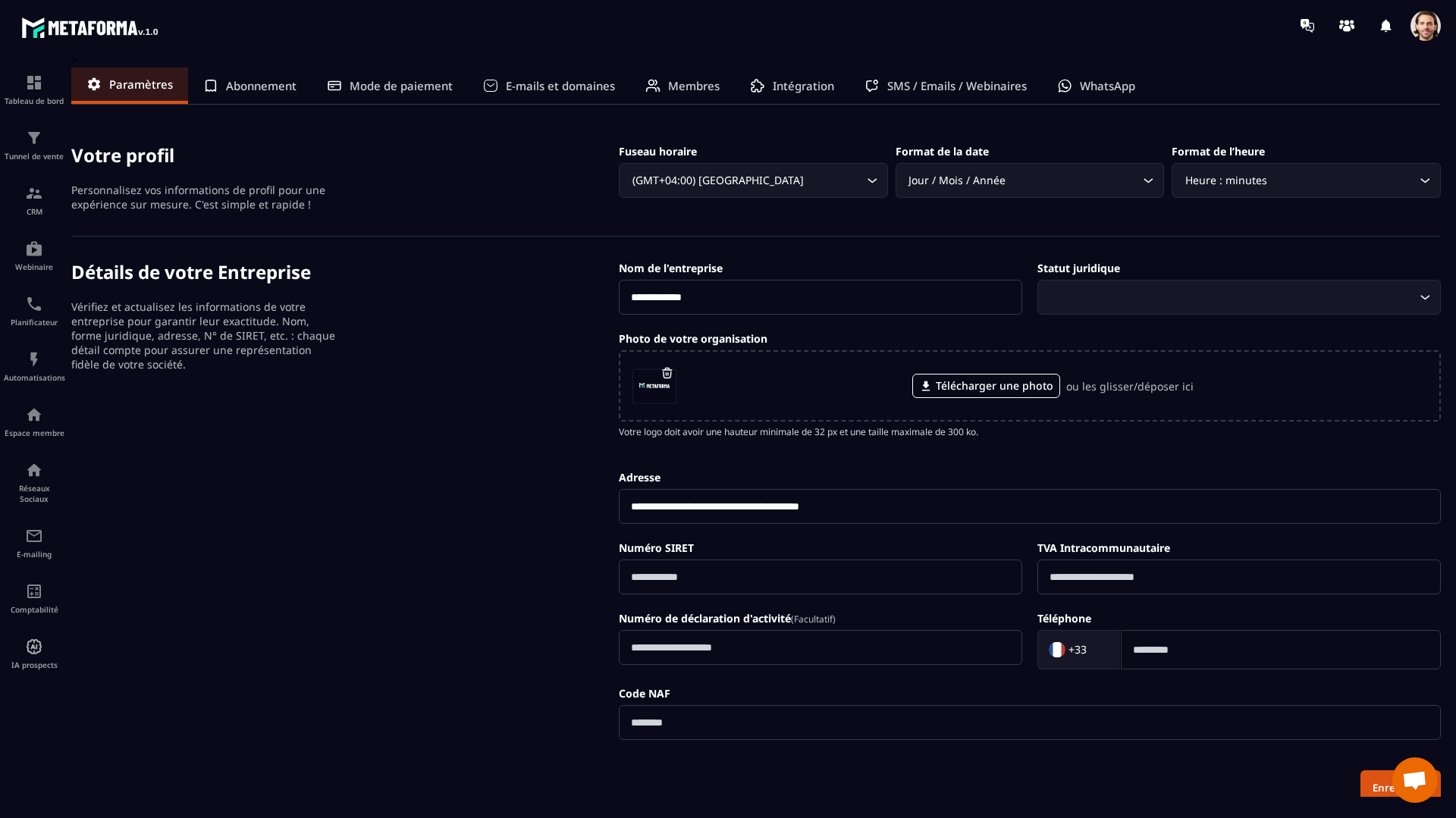 click on "WhatsApp" at bounding box center [1107, 86] 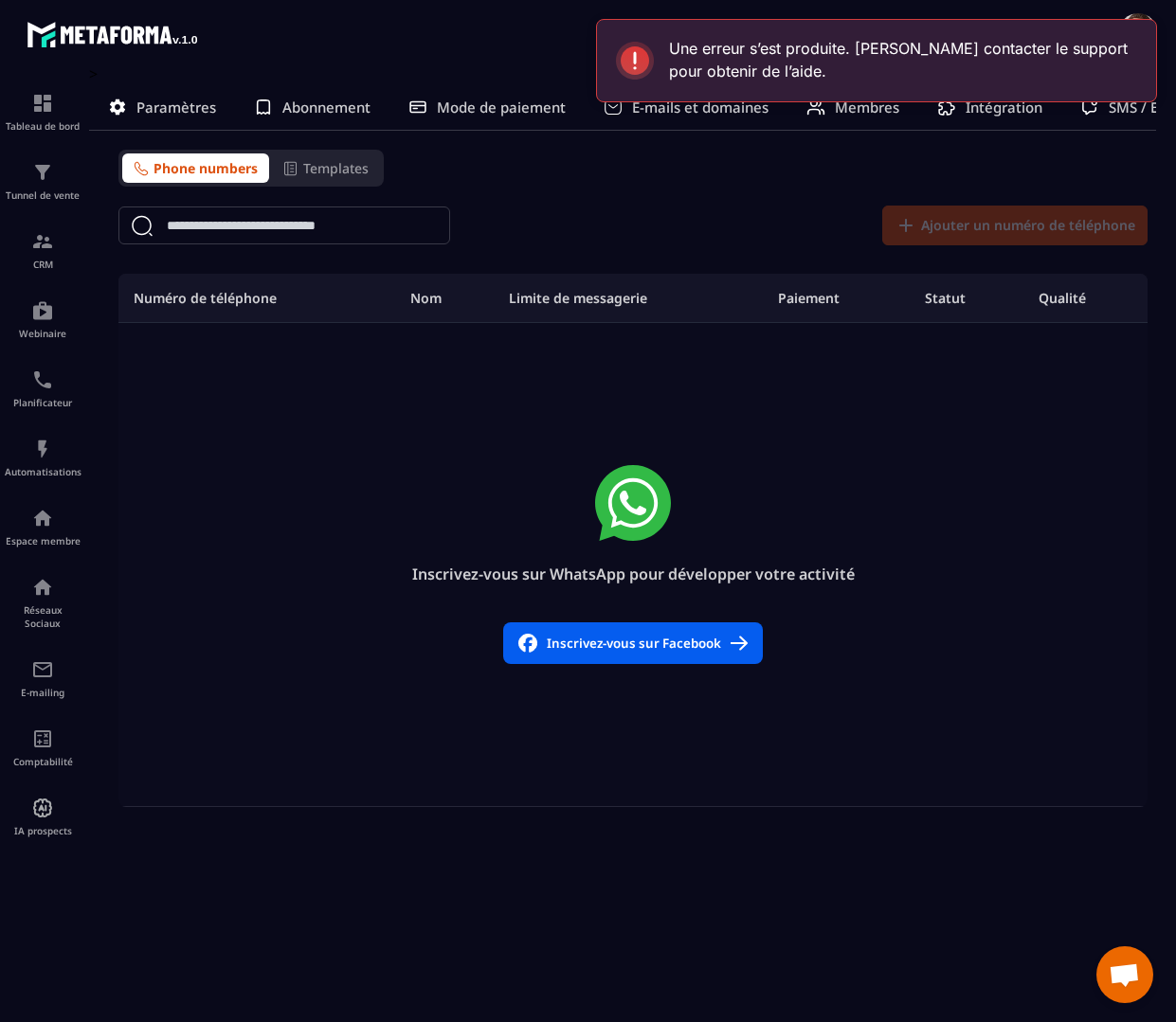 click on "Phone numbers Templates Ajouter un numéro de téléphone Numéro de téléphone Nom Limite de messagerie Paiement Statut Qualité Inscrivez-vous sur WhatsApp pour développer votre activité  Inscrivez-vous sur Facebook" at bounding box center (633, 478) 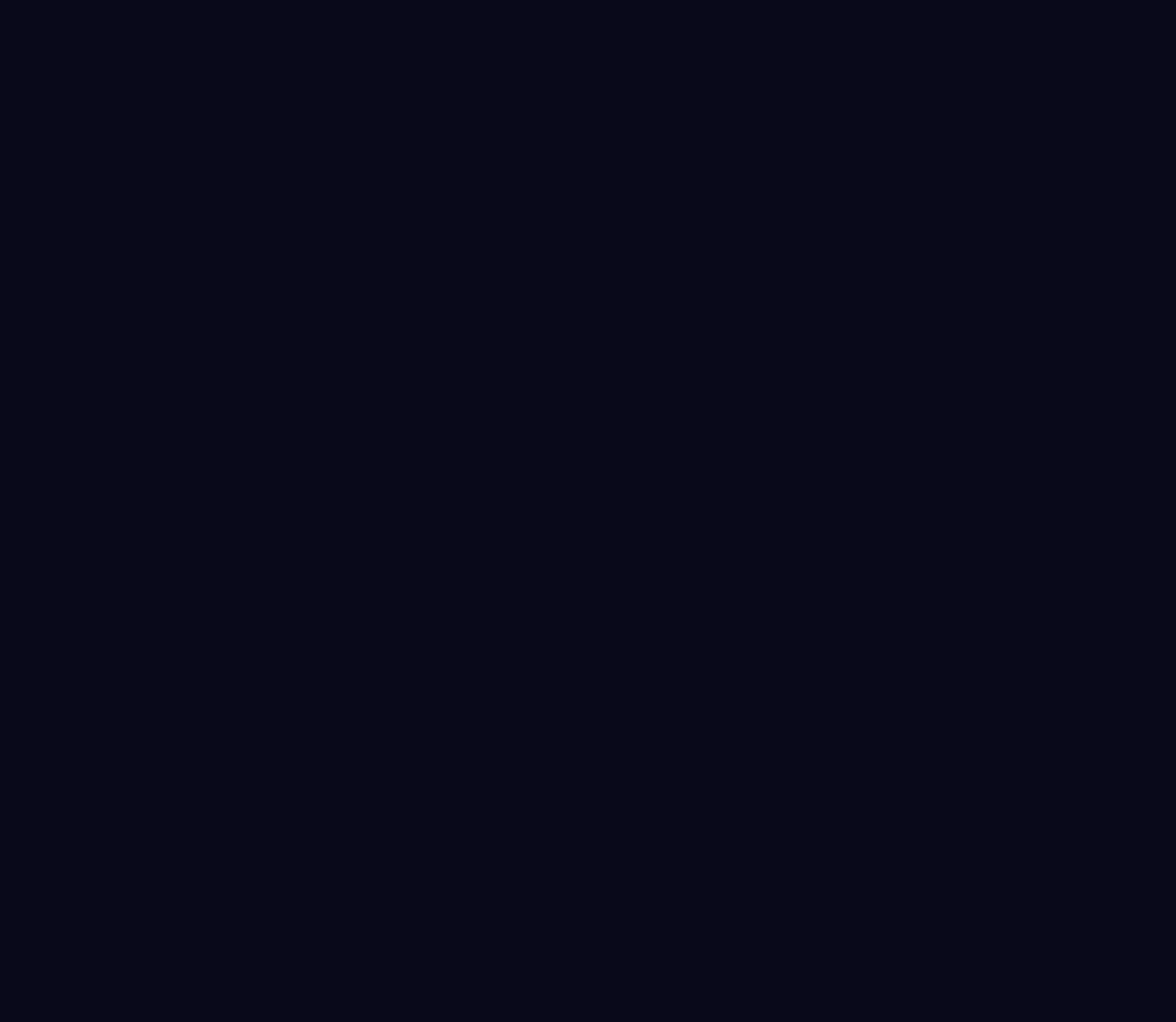 scroll, scrollTop: 0, scrollLeft: 0, axis: both 